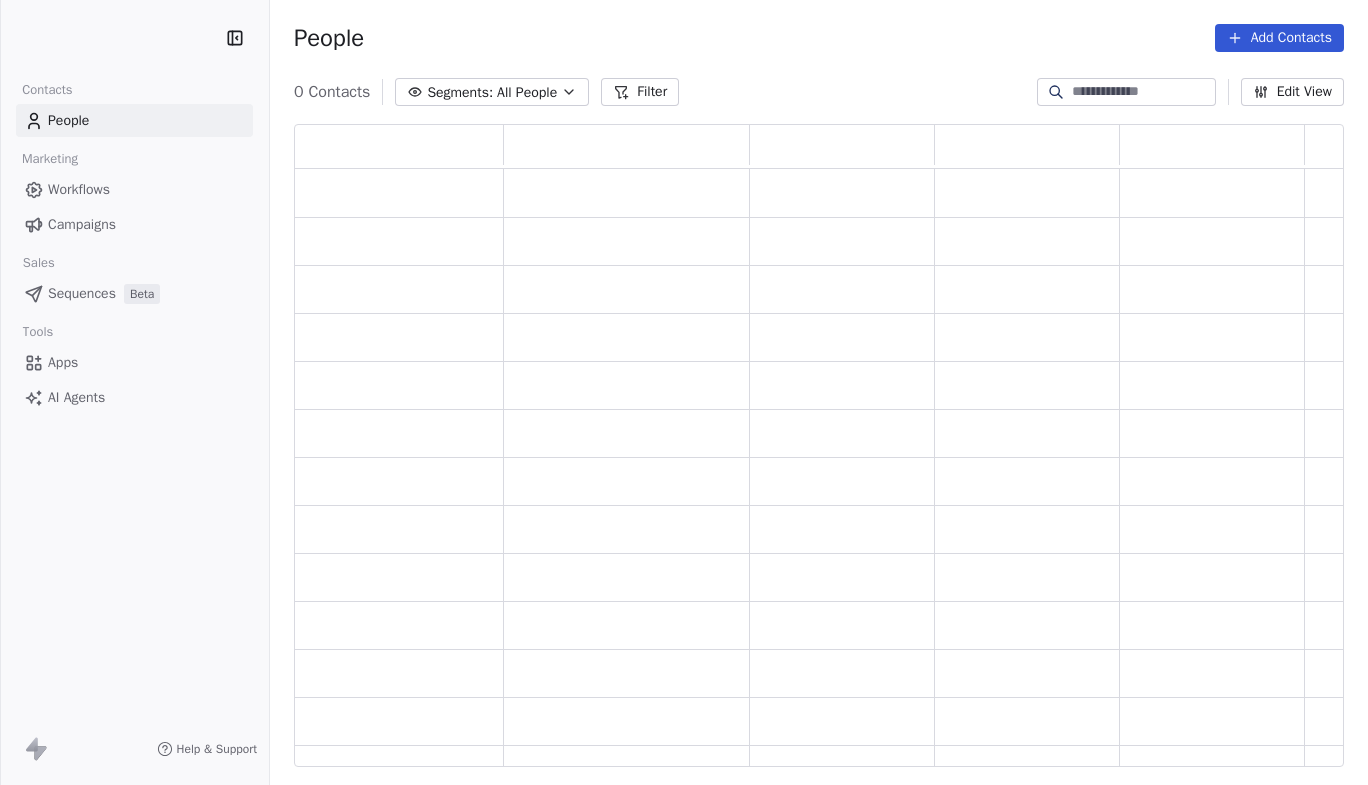 scroll, scrollTop: 0, scrollLeft: 0, axis: both 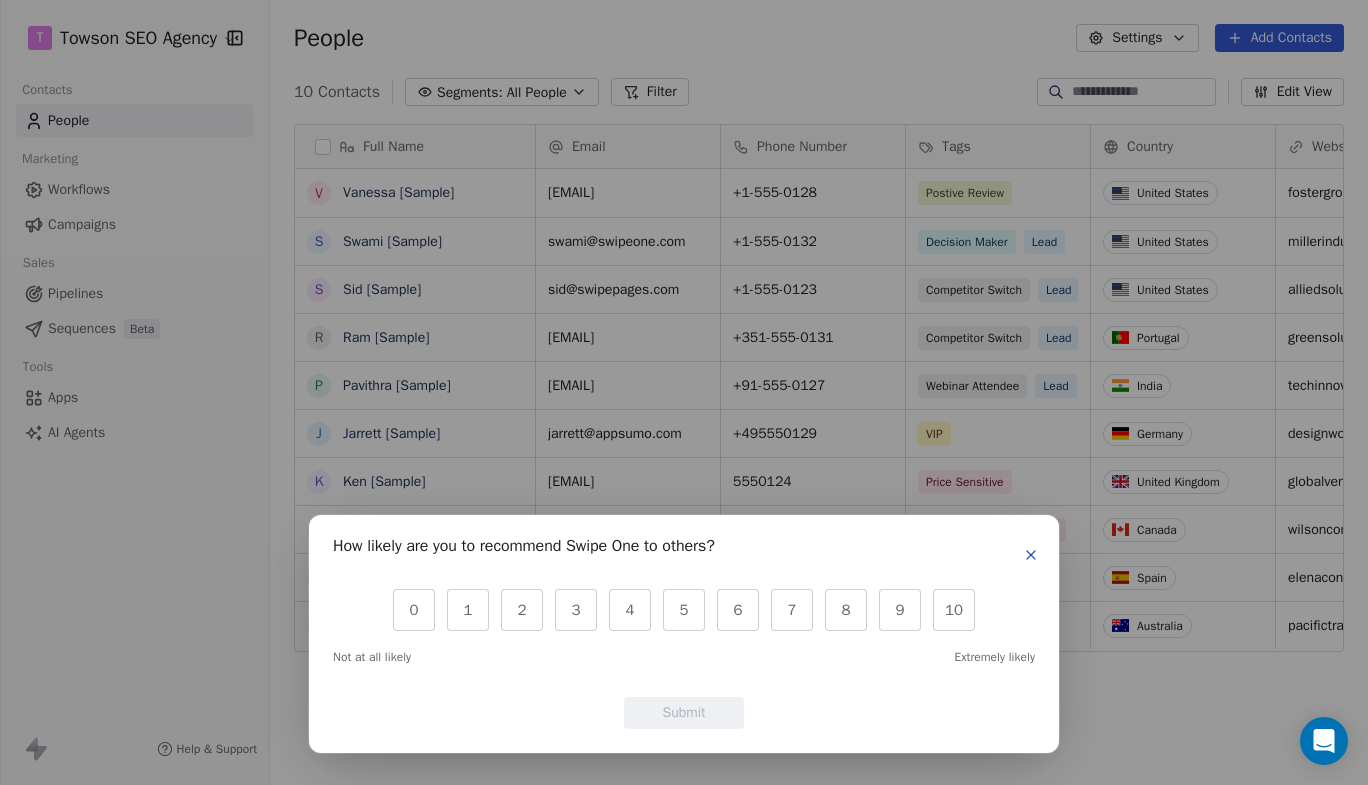 click 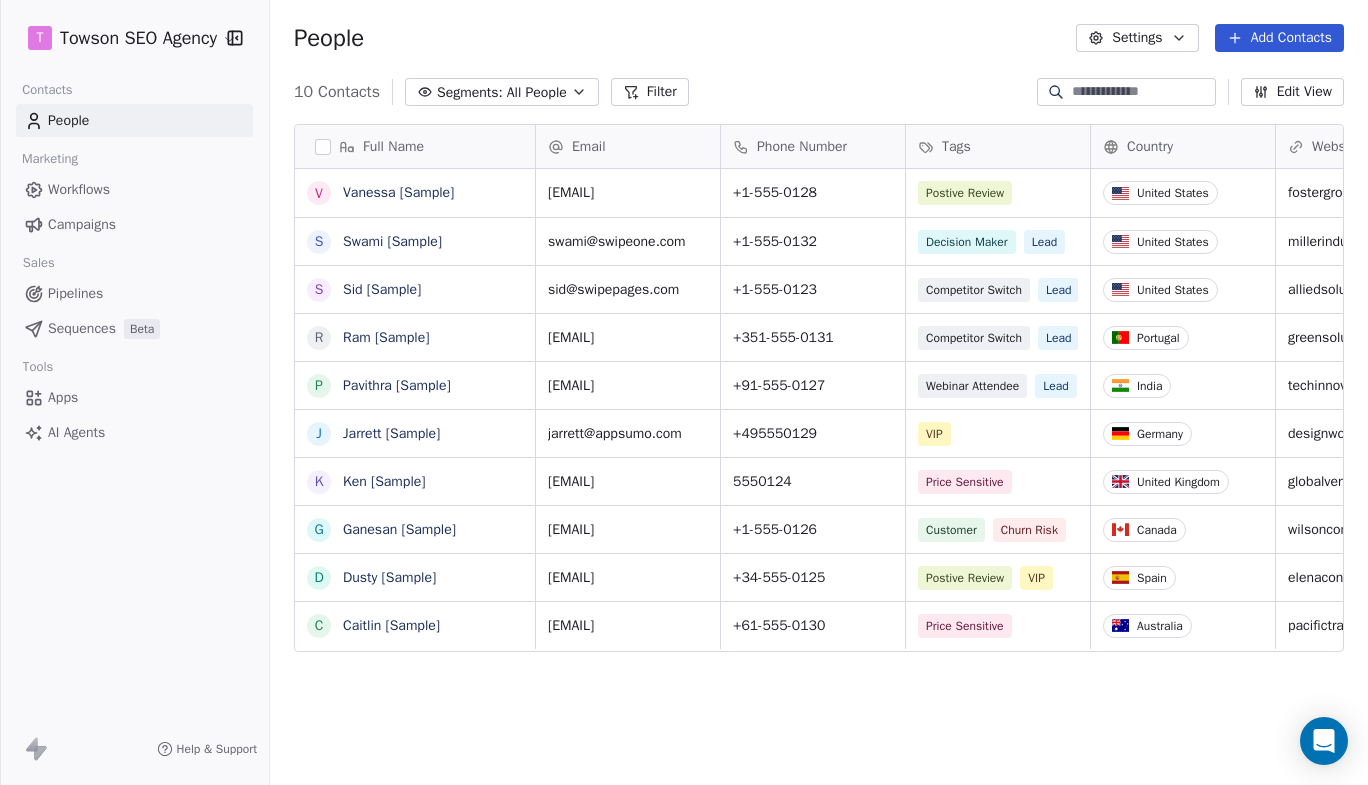 click 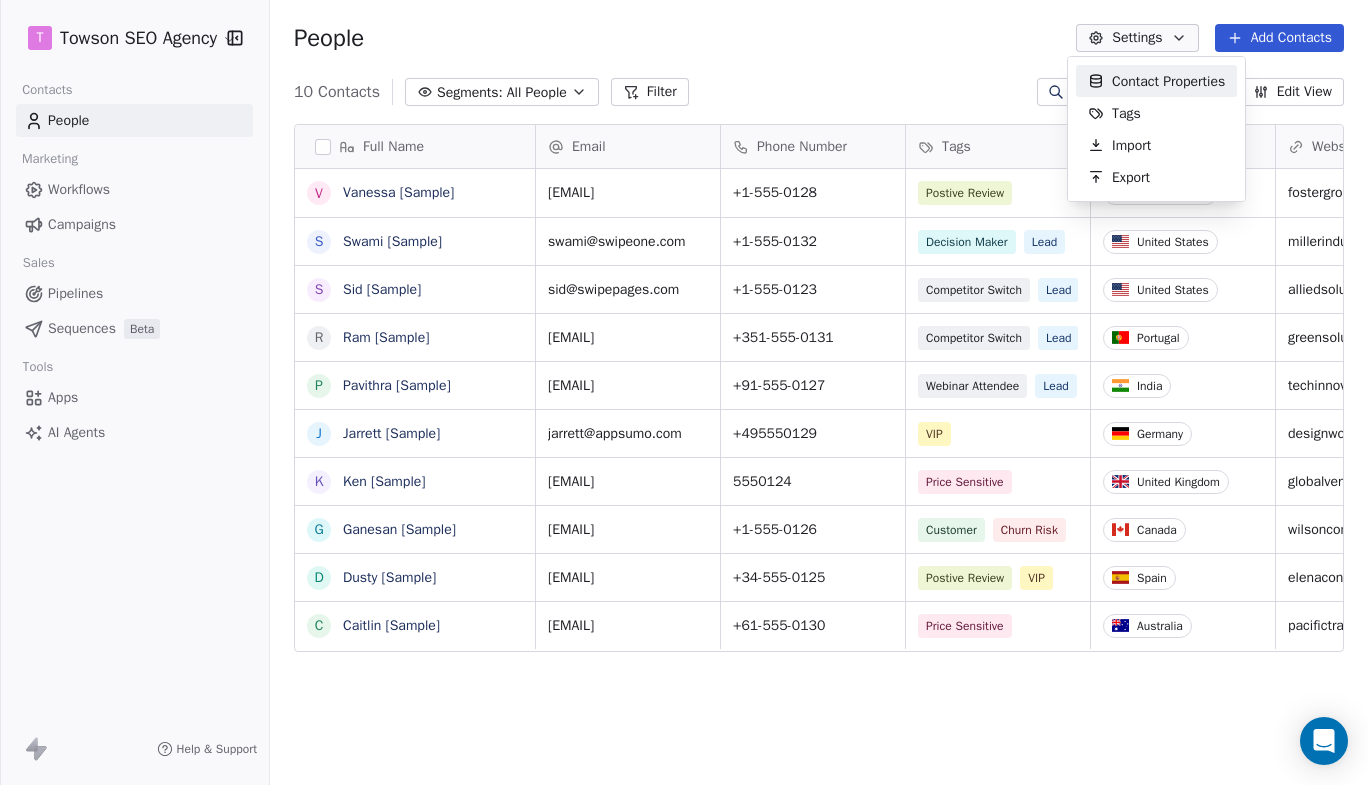 click on "T Towson SEO Agency Contacts People Marketing Workflows Campaigns Sales Pipelines Sequences Beta Tools Apps AI Agents Help & Support People Settings Add Contacts 10 Contacts Segments: All People Filter Edit View Tag Add to Sequence Export Full Name V Vanessa [Sample] S Swami [Sample] S Sid [Sample] R Ram [Sample] P Pavithra [Sample] J Jarrett [Sample] K Ken [Sample] G Ganesan [Sample] D Dusty [Sample] C Caitlin [Sample] Email Phone Number Tags Country Website Job Title Status Contact Source vanessa@example.com +1-555-0128 Postive Review United States fostergroup.com Managing Director Closed Won Referral swami@example.com +1-555-0132 Decision Maker Lead United States millerindustries.com President New Lead Social Media sid@example.com +1-555-0123 Competitor Switch Lead United States alliedsolutions.com Director of Operations Qualifying Website Form ram@example.com +351-555-0131 Competitor Switch Lead Portugal greensolutions.pt Sustainability Head Closed Won Facebook Ad pavithra@example.com Lead CTO" at bounding box center (684, 392) 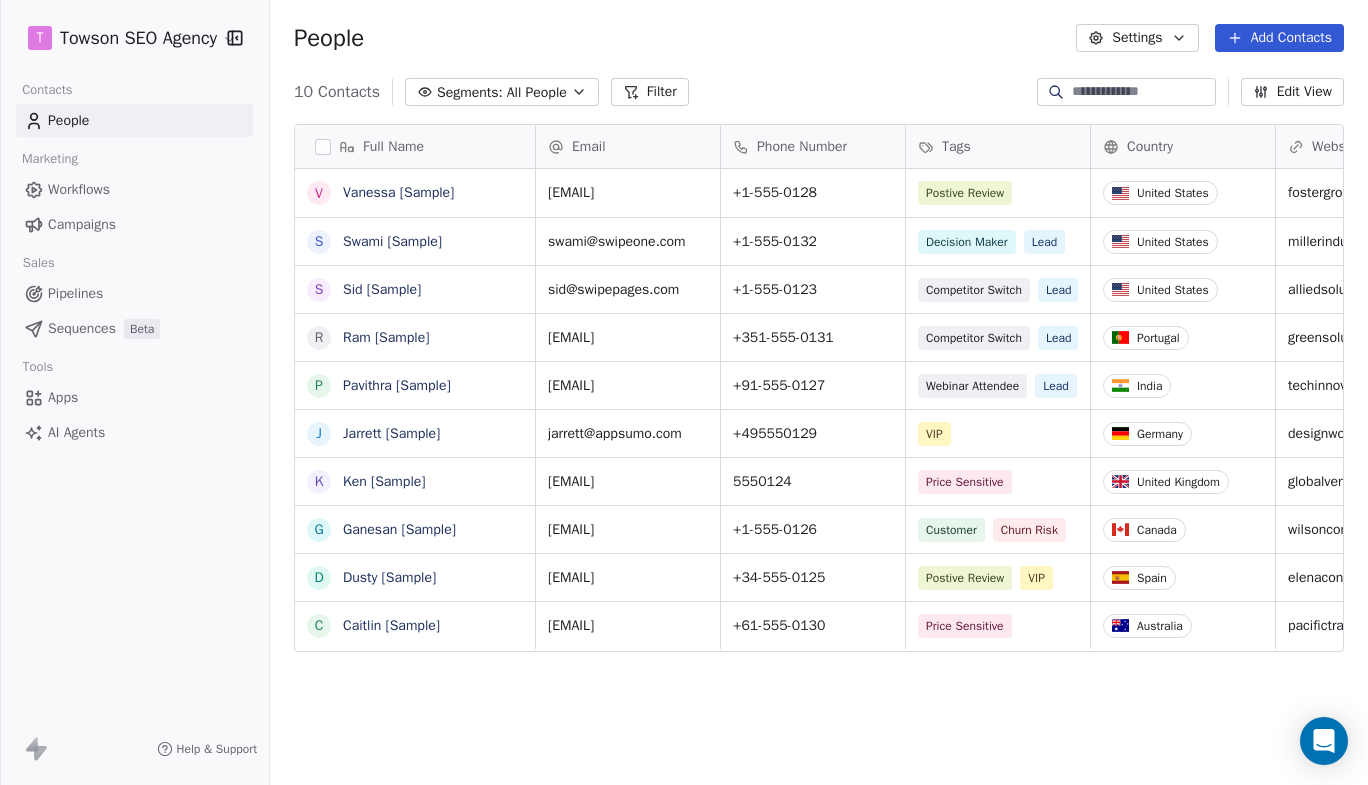 click on "T Towson SEO Agency Contacts People Marketing Workflows Campaigns Sales Pipelines Sequences Beta Tools Apps AI Agents Help & Support" at bounding box center [134, 392] 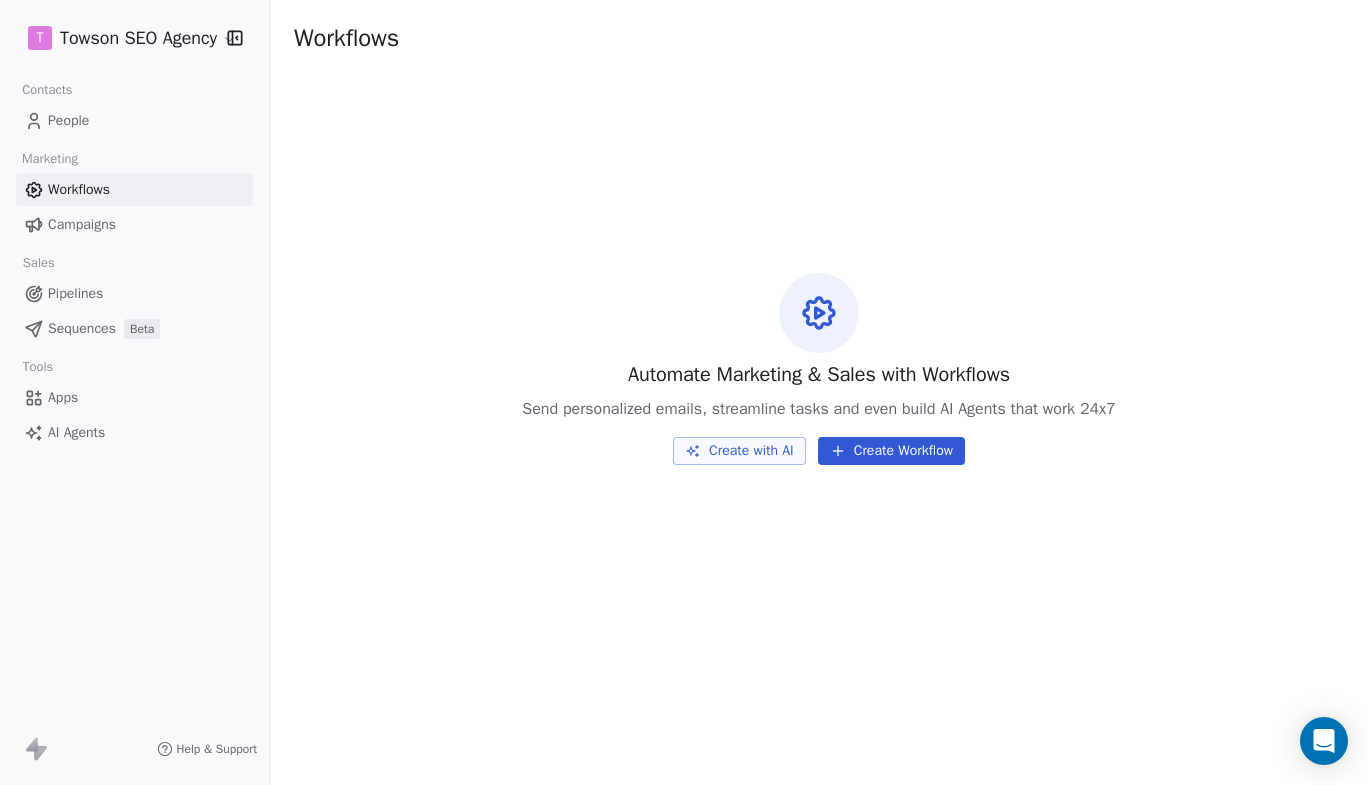 click on "Campaigns" at bounding box center [82, 224] 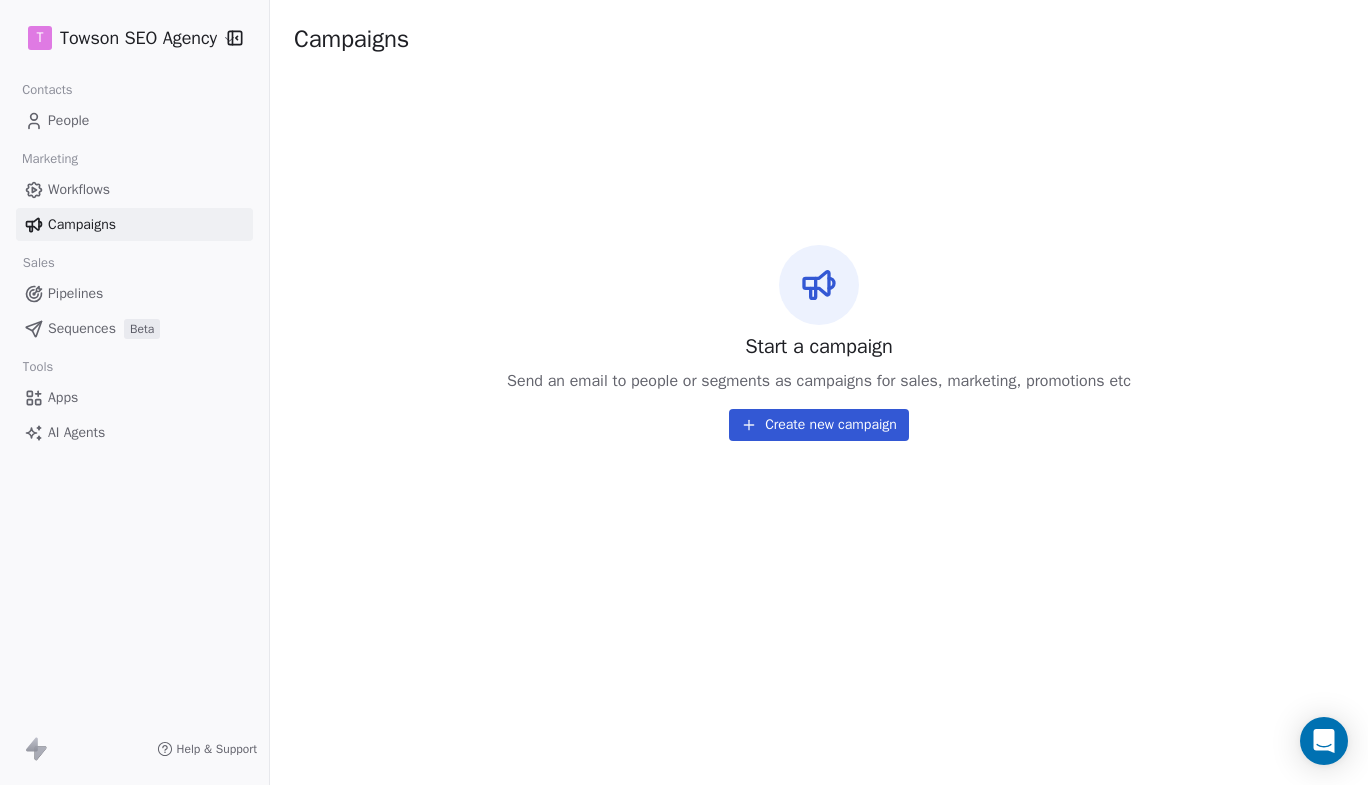 click on "Pipelines" at bounding box center (75, 293) 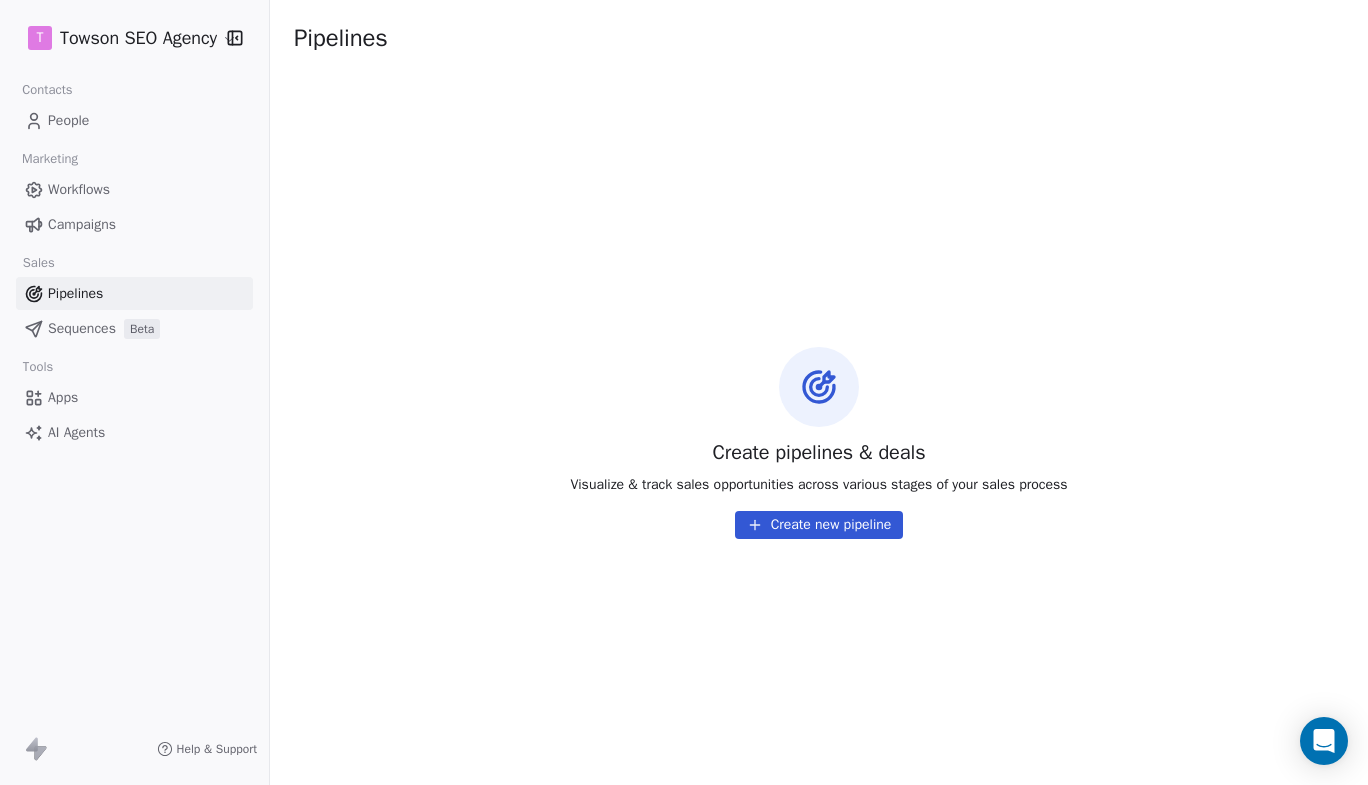 click on "Sequences" at bounding box center (82, 328) 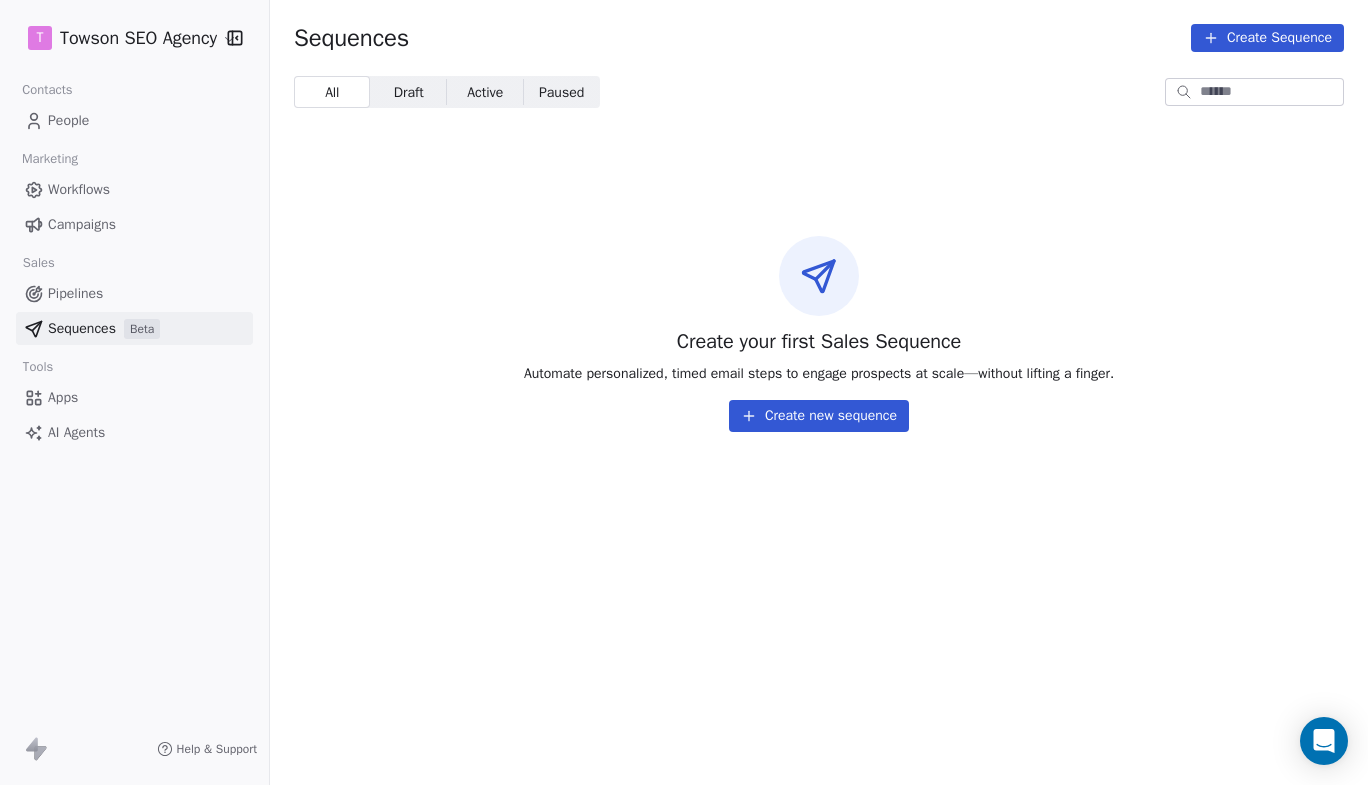 click on "Apps" at bounding box center (134, 397) 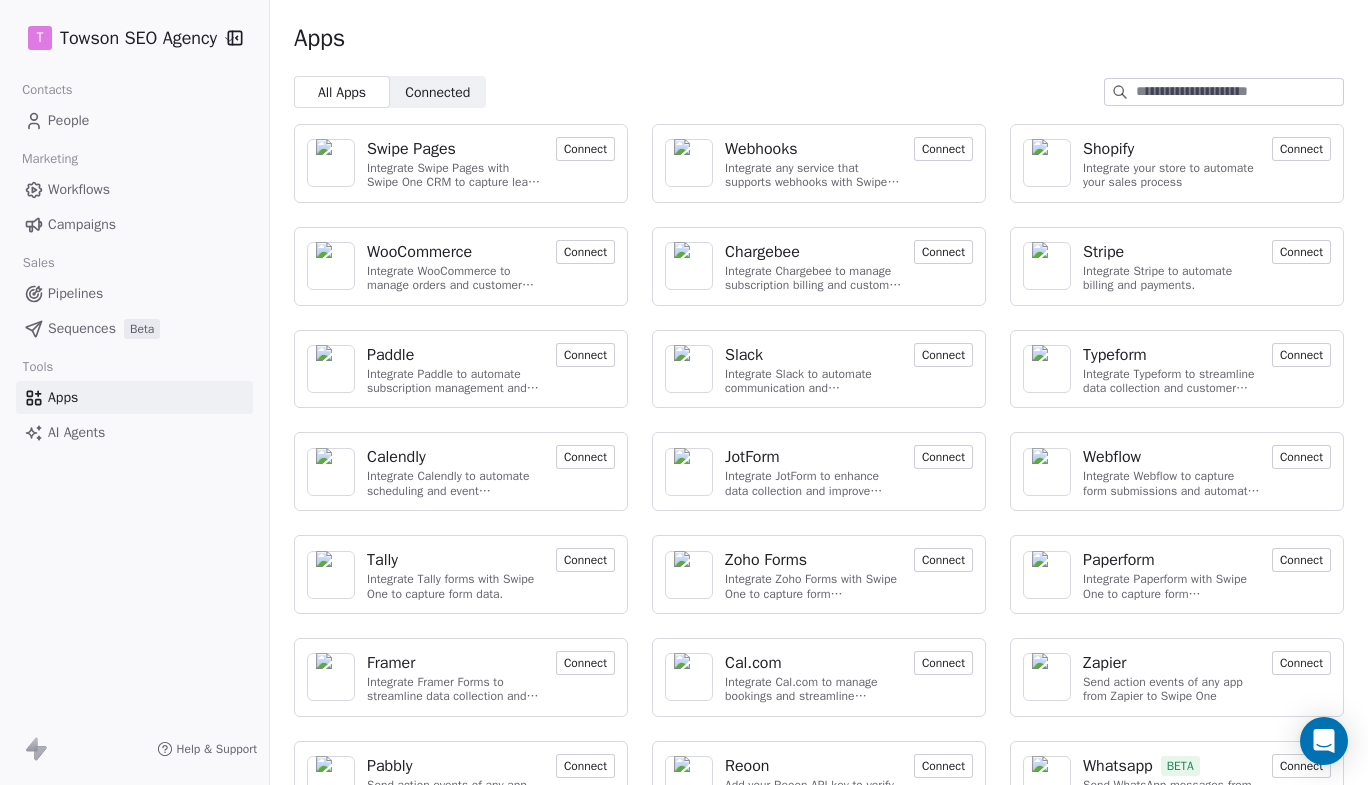 click 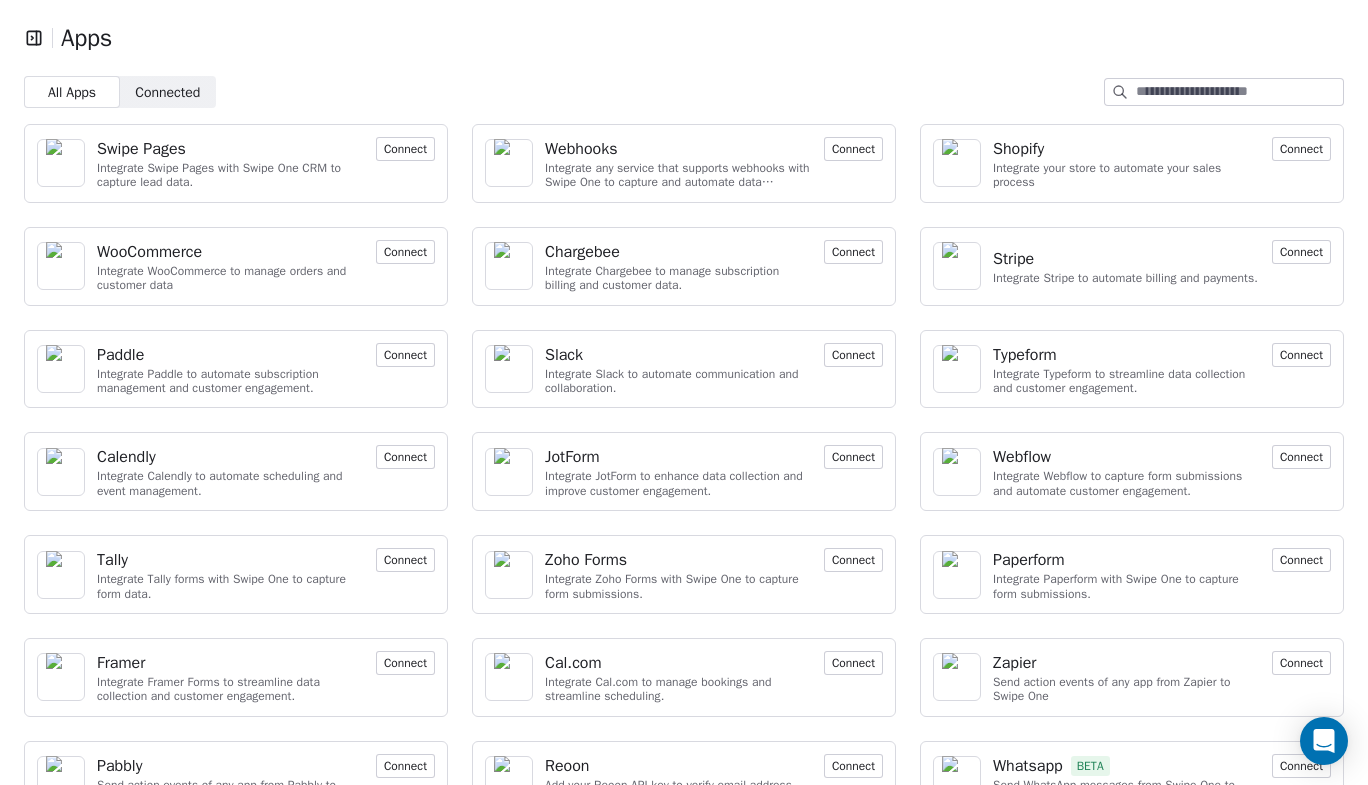 click 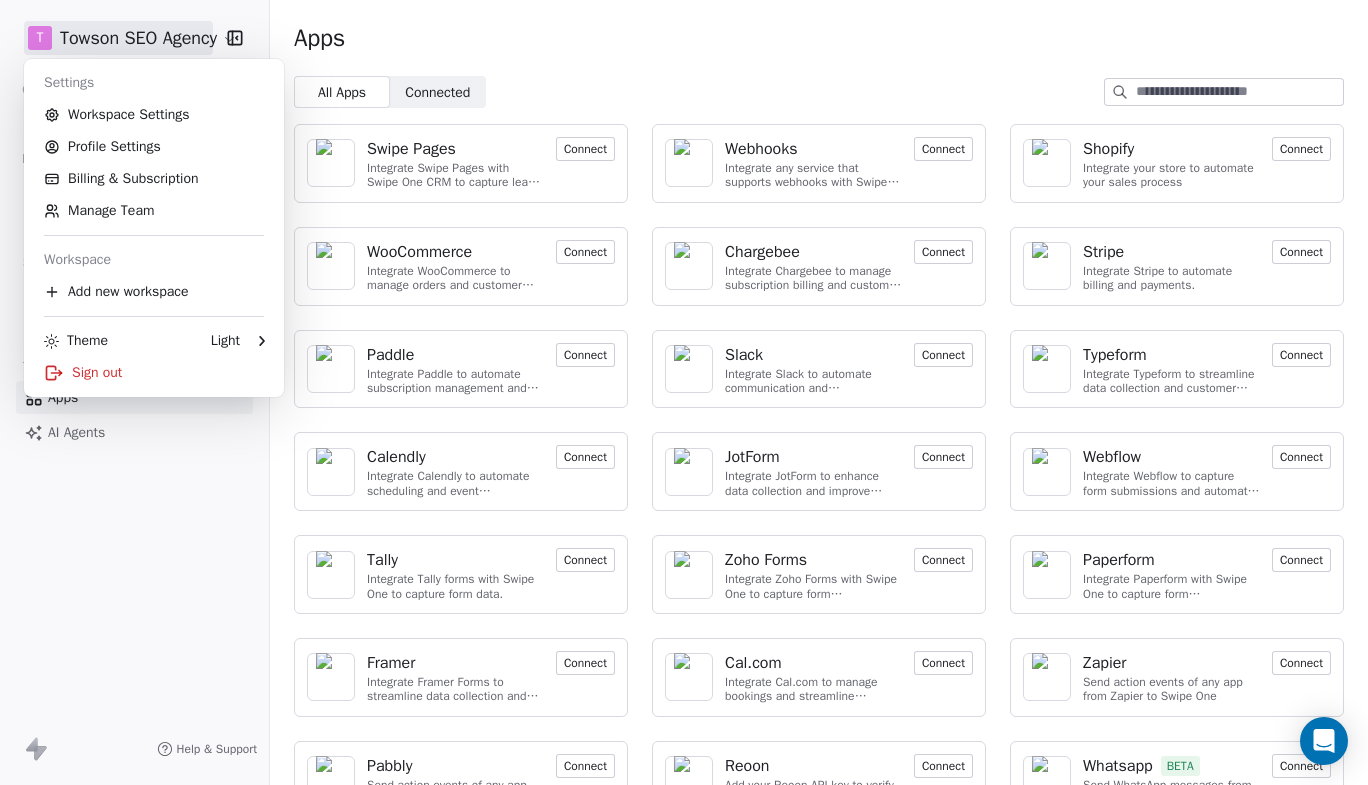 click on "T Towson SEO Agency Contacts People Marketing Workflows Campaigns Sales Pipelines Sequences Beta Tools Apps AI Agents Help & Support Apps All Apps All Apps Connected Connected Swipe Pages Integrate Swipe Pages with Swipe One CRM to capture lead data. Connect Webhooks Integrate any service that supports webhooks with Swipe One to capture and automate data workflows. Connect Shopify Integrate your store to automate your sales process Connect WooCommerce Integrate WooCommerce to manage orders and customer data Connect Chargebee Integrate Chargebee to manage subscription billing and customer data. Connect Stripe Integrate Stripe to automate billing and payments. Connect Paddle Integrate Paddle to automate subscription management and customer engagement. Connect Slack Integrate Slack to automate communication and collaboration. Connect Typeform Integrate Typeform to streamline data collection and customer engagement. Connect Calendly Integrate Calendly to automate scheduling and event management. Connect JotForm" at bounding box center [684, 392] 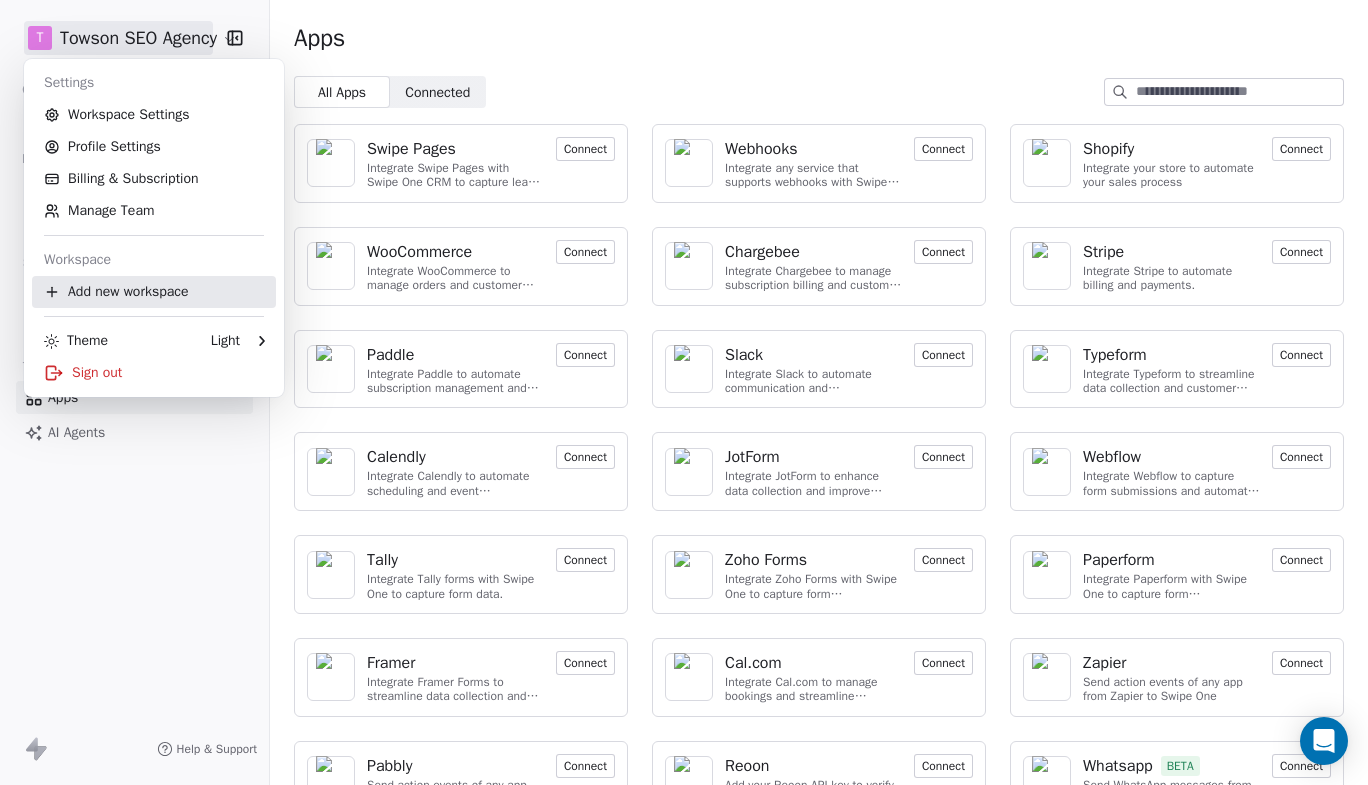click on "Add new workspace" at bounding box center (154, 292) 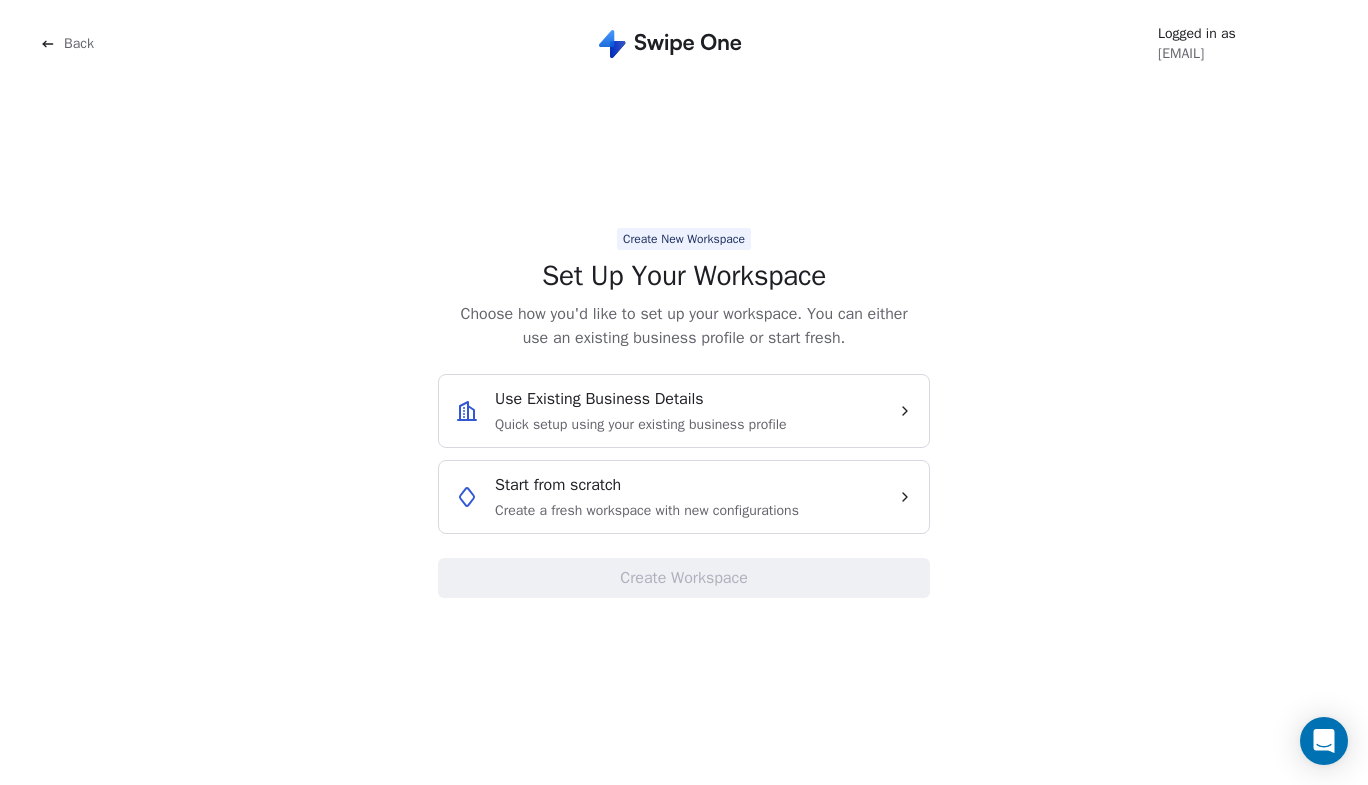 click on "Start from scratch Create a fresh workspace with new configurations" at bounding box center [647, 497] 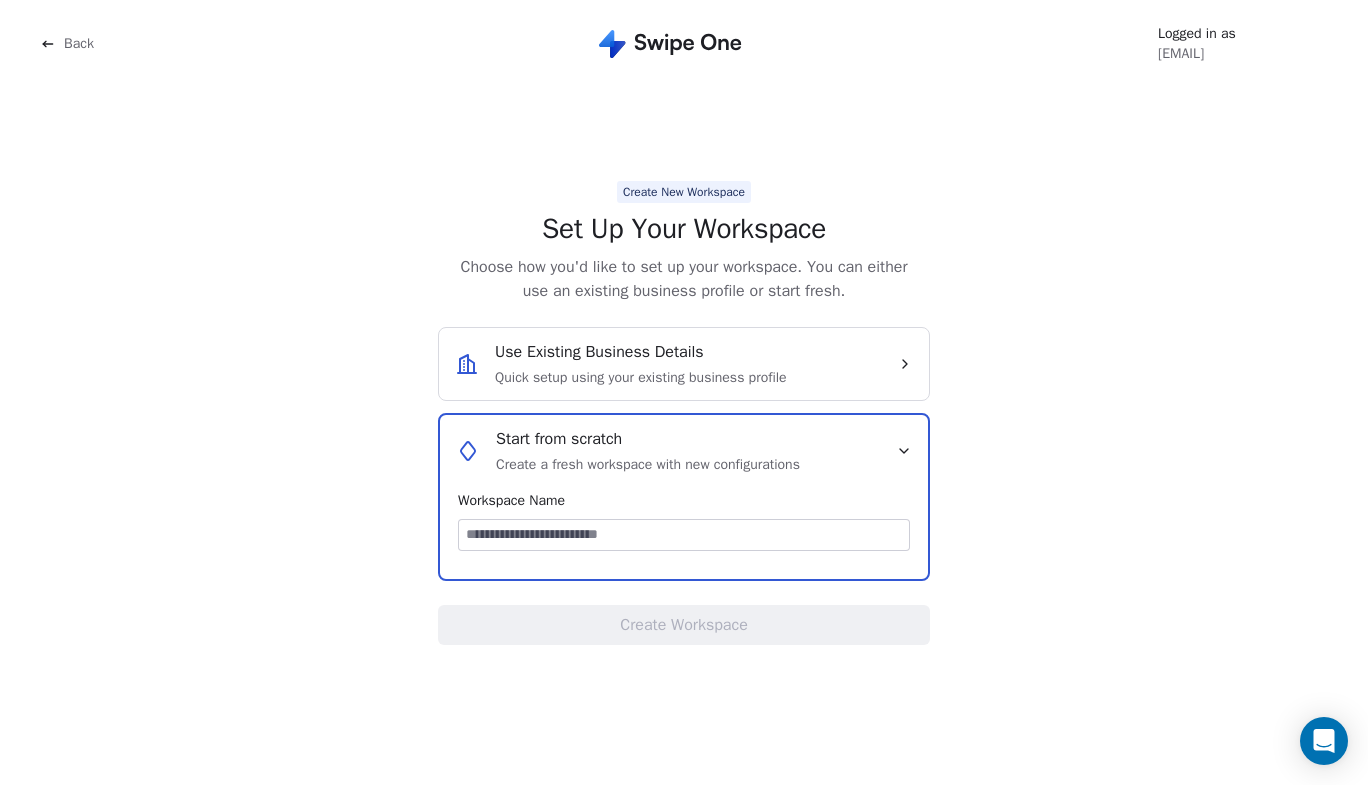 click at bounding box center (684, 535) 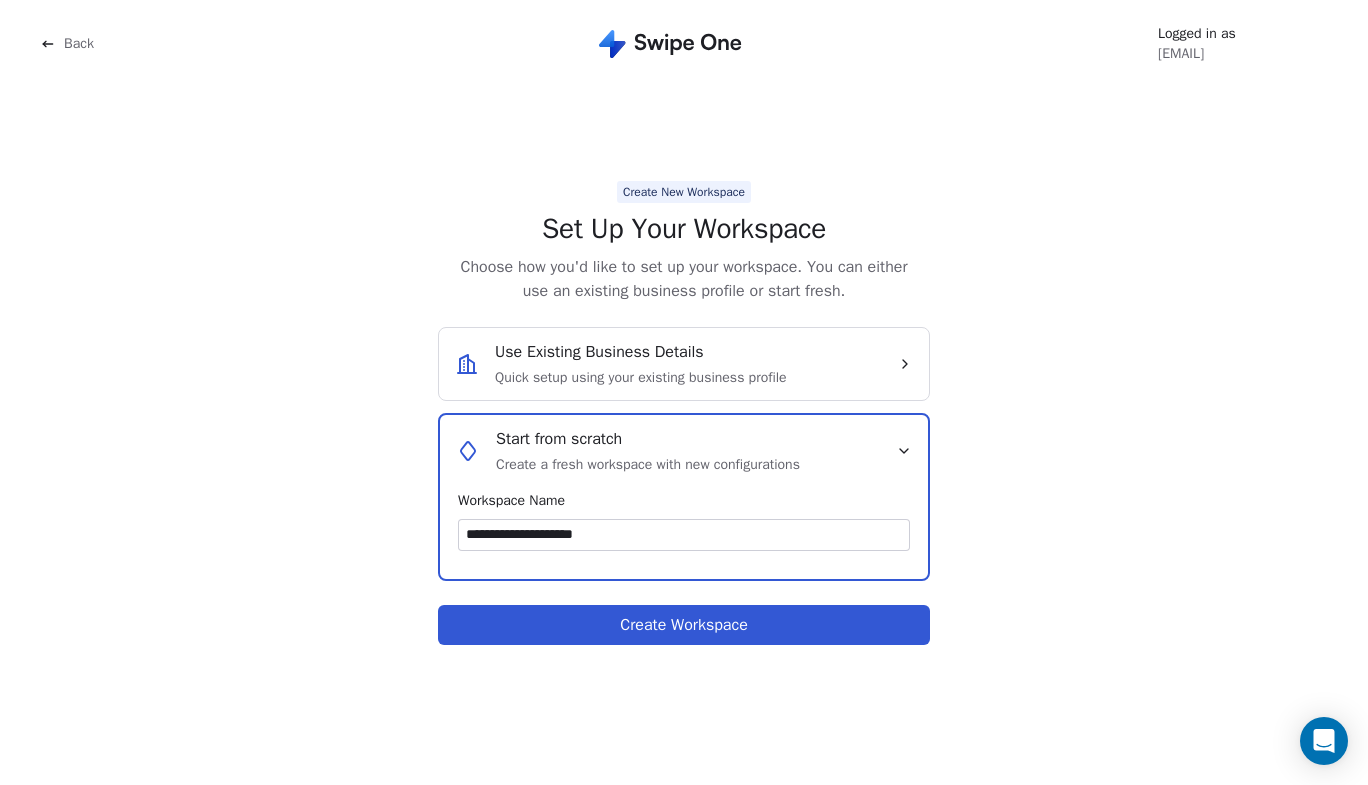 type on "**********" 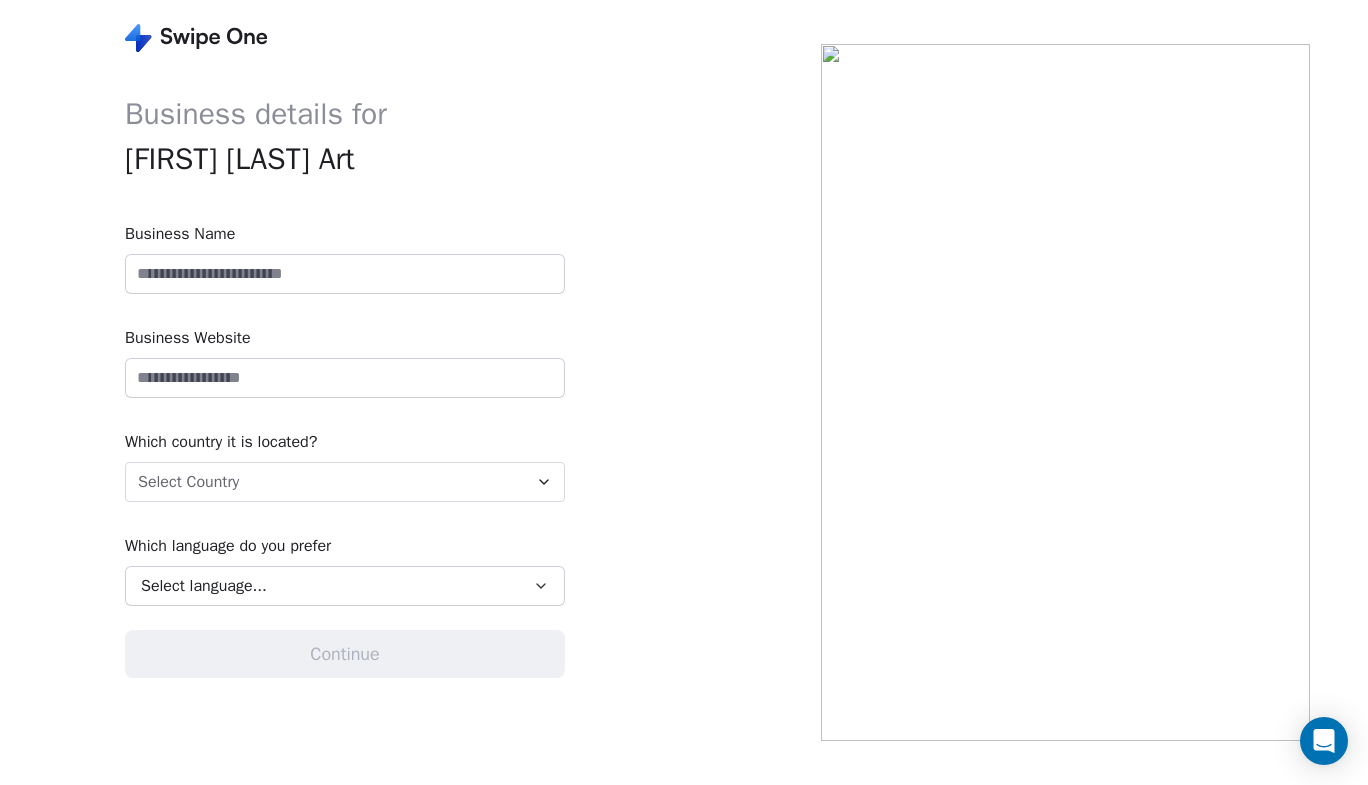 click at bounding box center (345, 274) 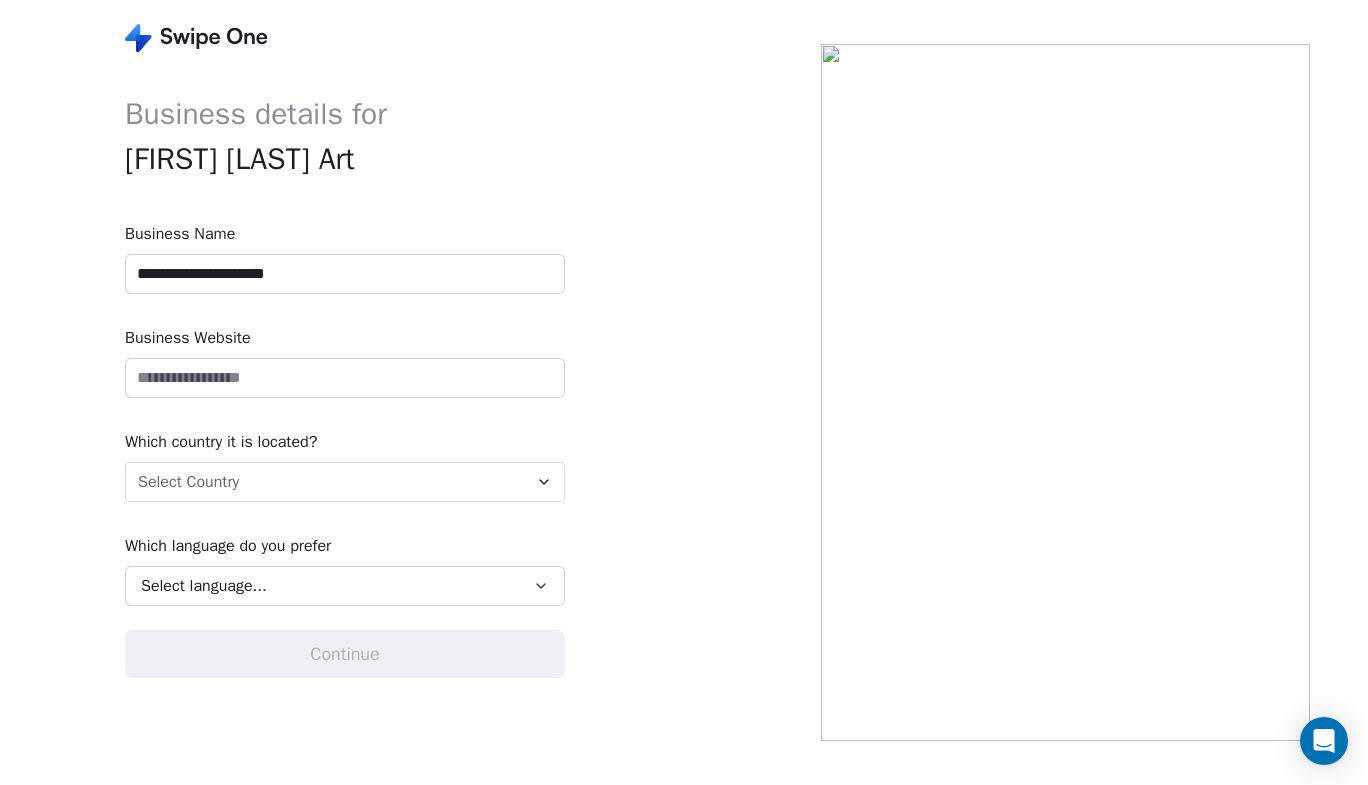 type on "**********" 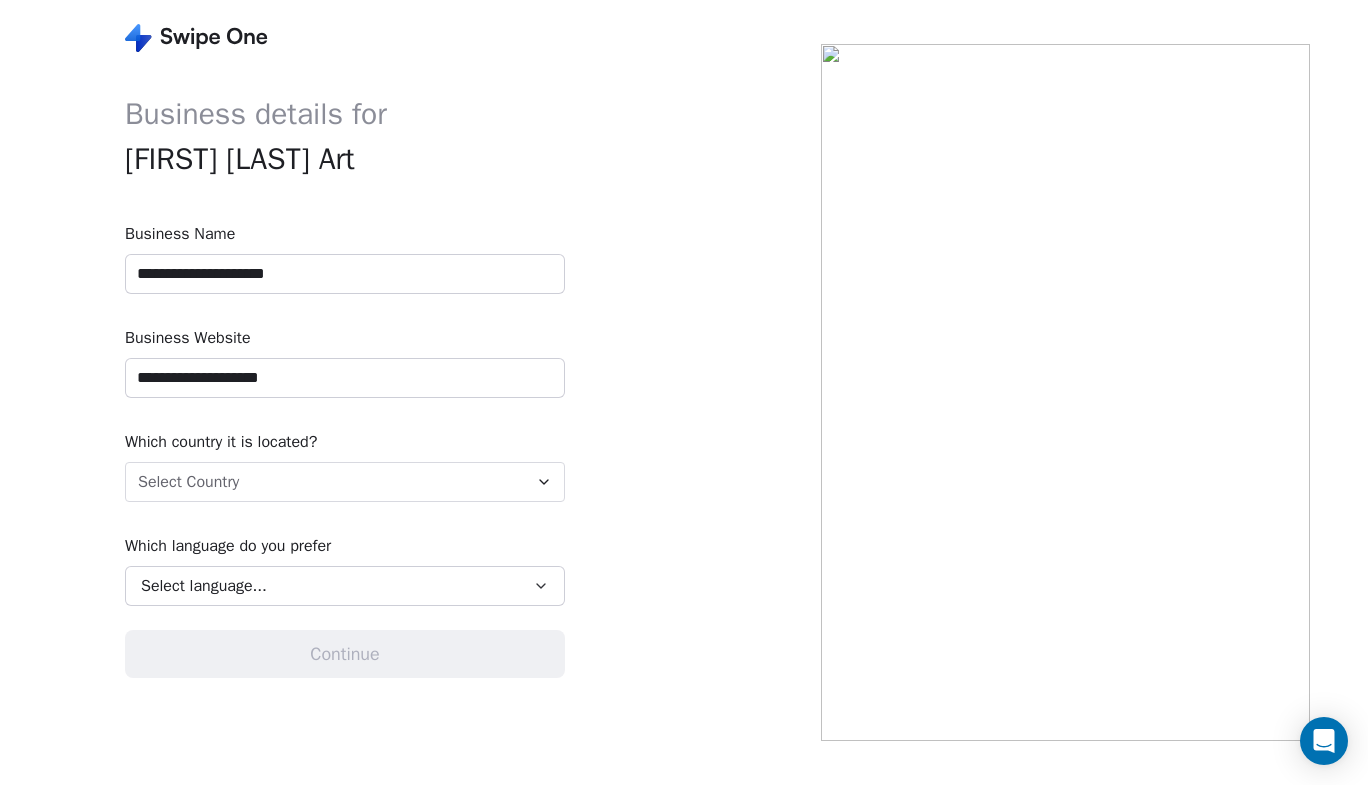 type on "**********" 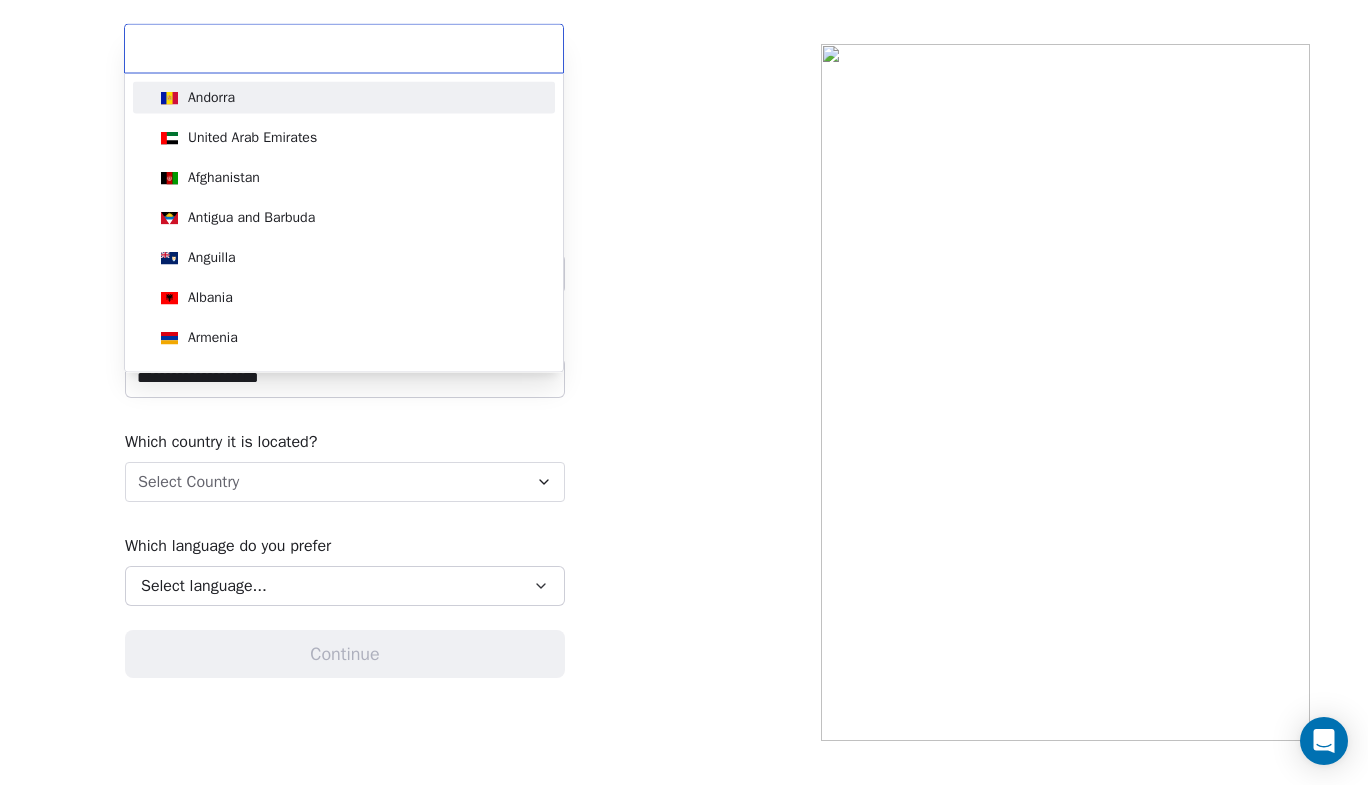 click on "**********" at bounding box center [684, 392] 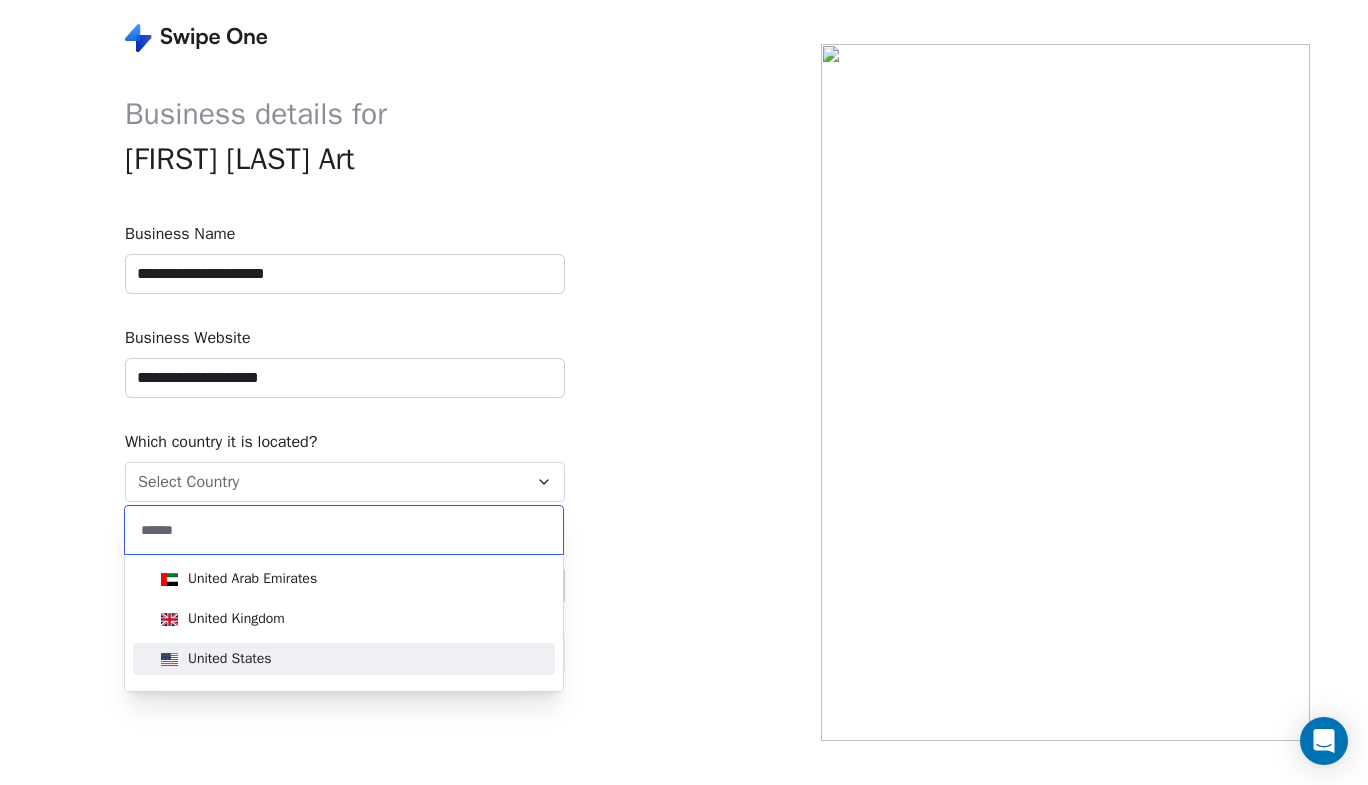 type on "******" 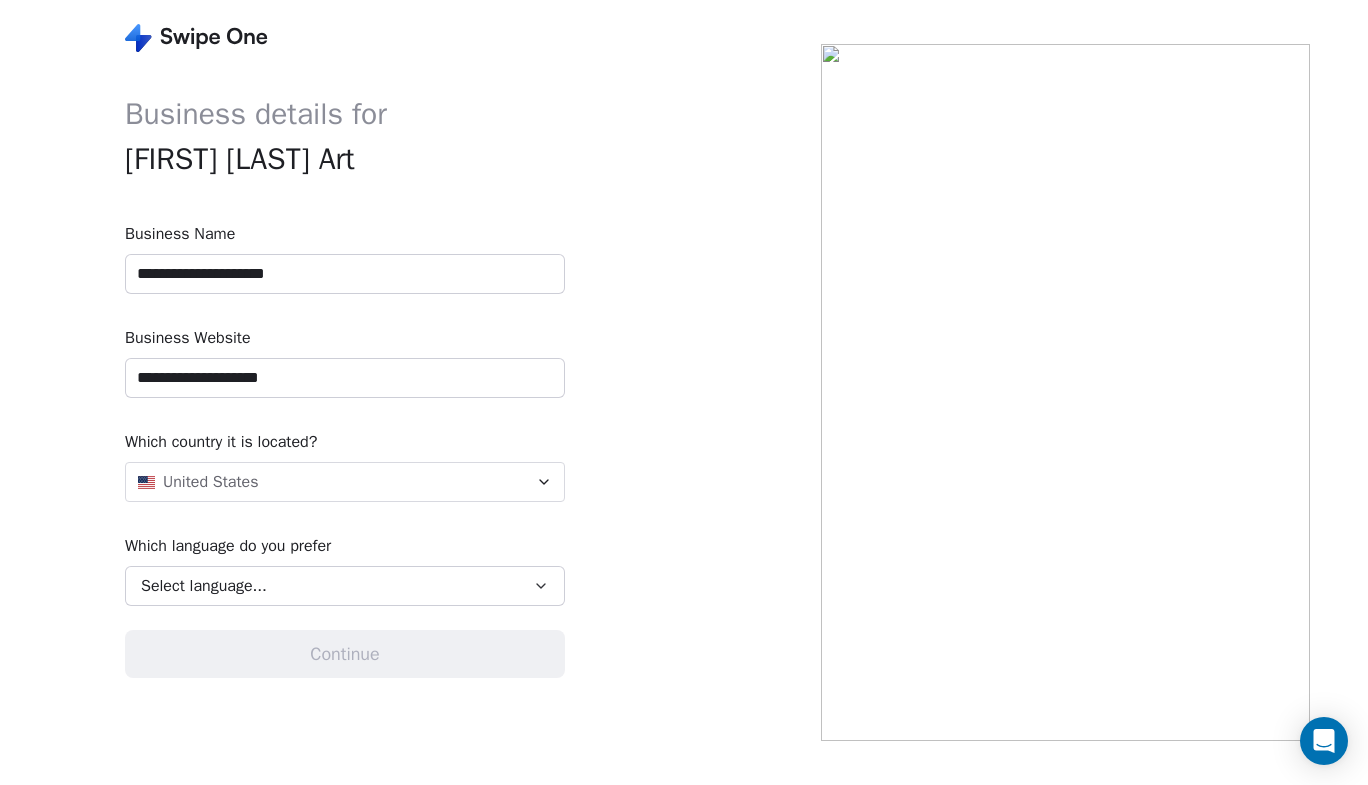 click on "Select language..." at bounding box center [331, 586] 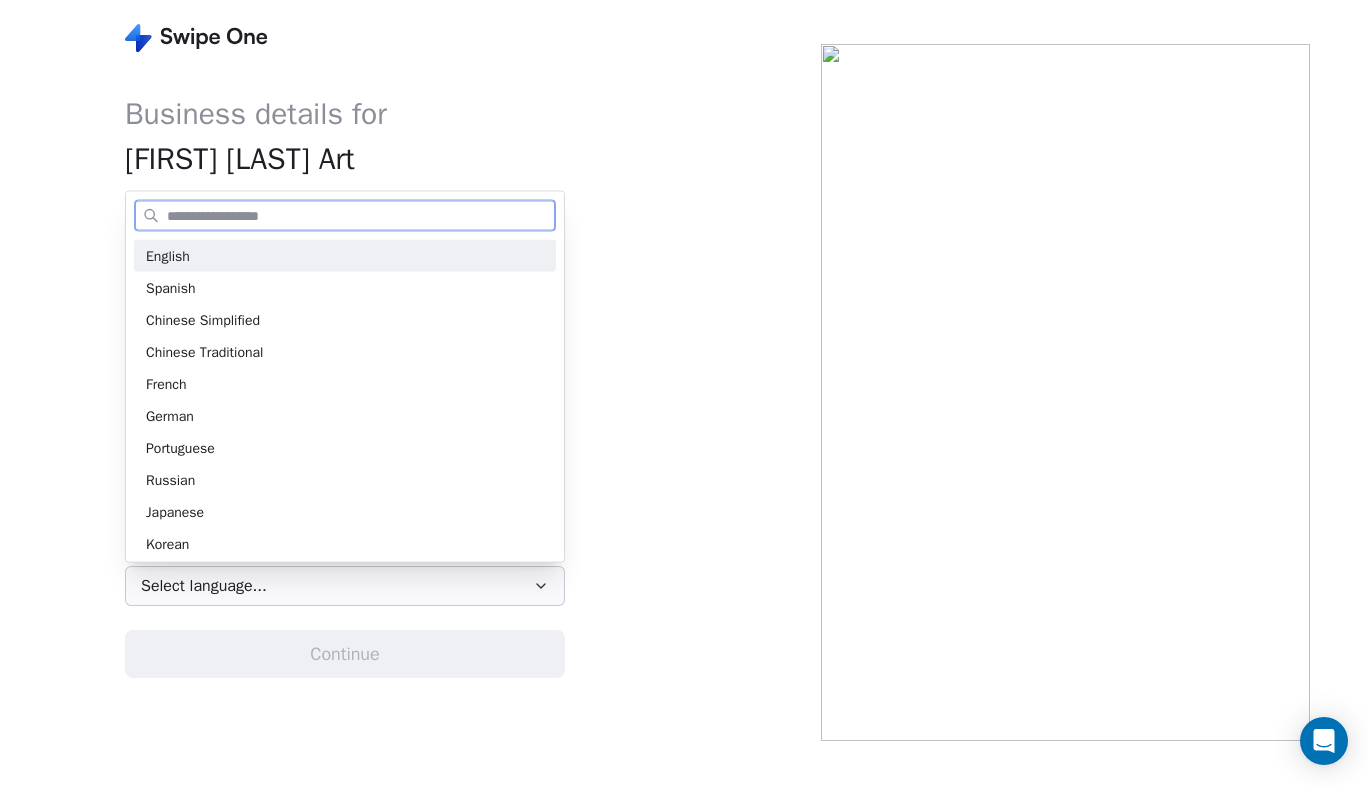 click on "English Spanish Chinese Simplified Chinese Traditional French German Portuguese Russian Japanese Korean Arabic Italian Dutch Turkish Vietnamese Hindi Bengali Swedish Polish Thai Afrikaans Amharic Czech Danish Finnish Greek Hebrew Hungarian Indonesian Malay Norwegian Persian Romanian Serbian Slovak Swahili Tagalog Ukrainian Urdu" at bounding box center [345, 397] 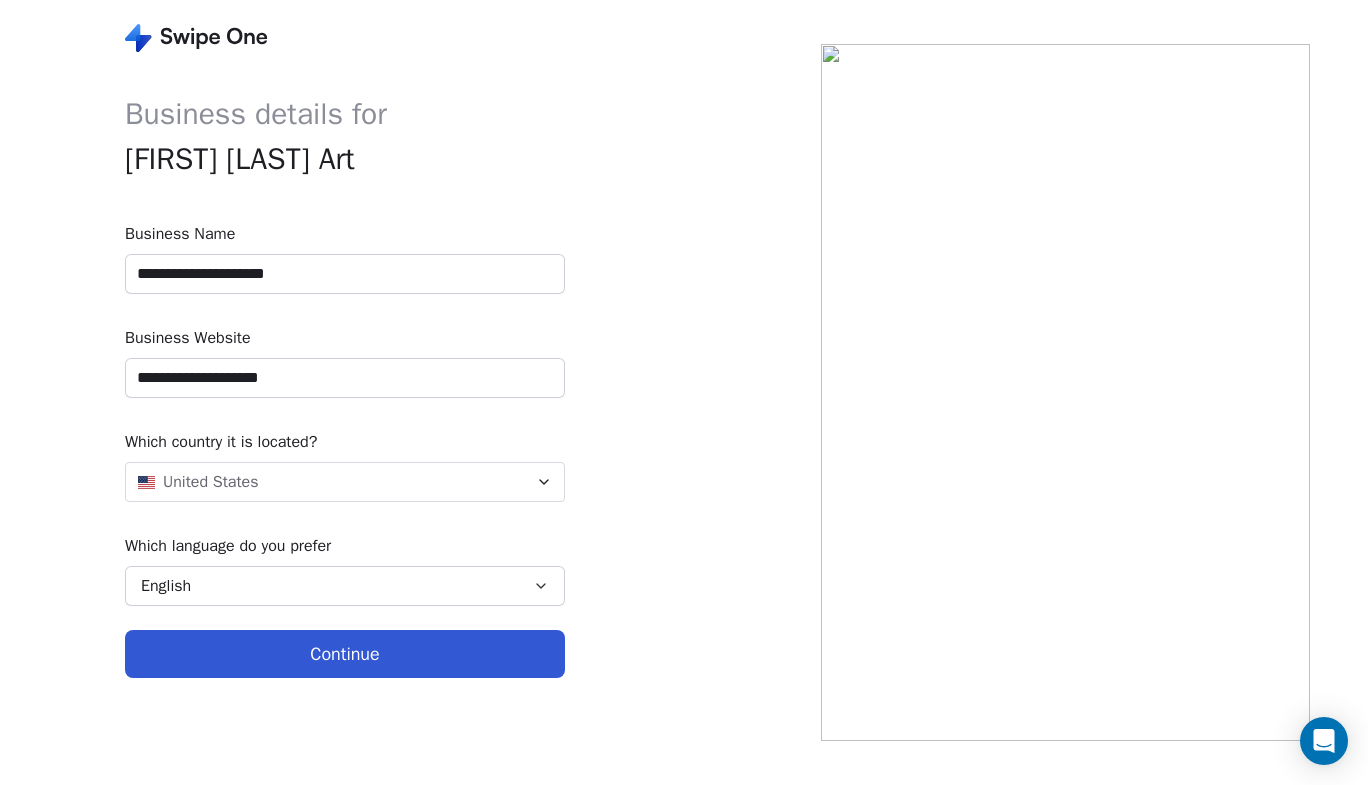 click on "Continue" at bounding box center (345, 654) 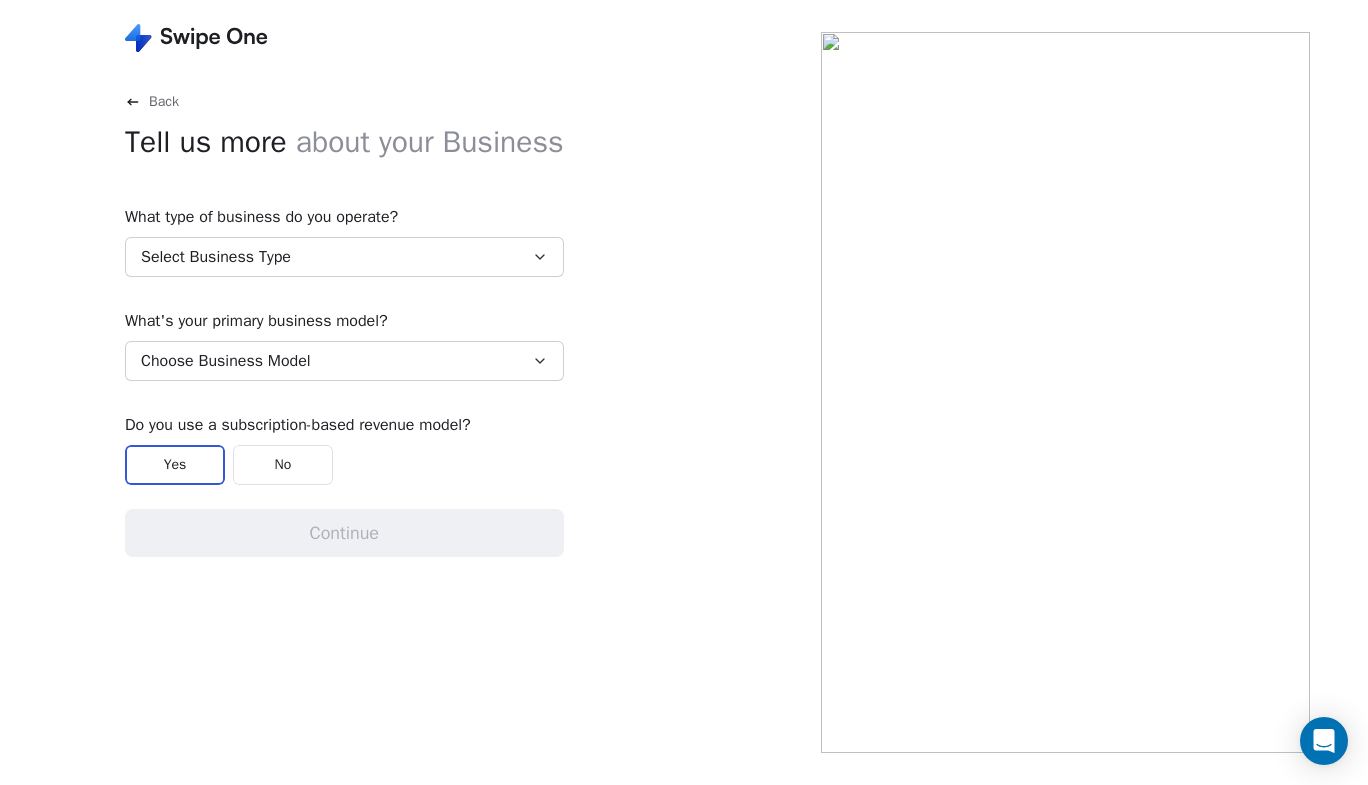 click on "Select Business Type" at bounding box center [344, 257] 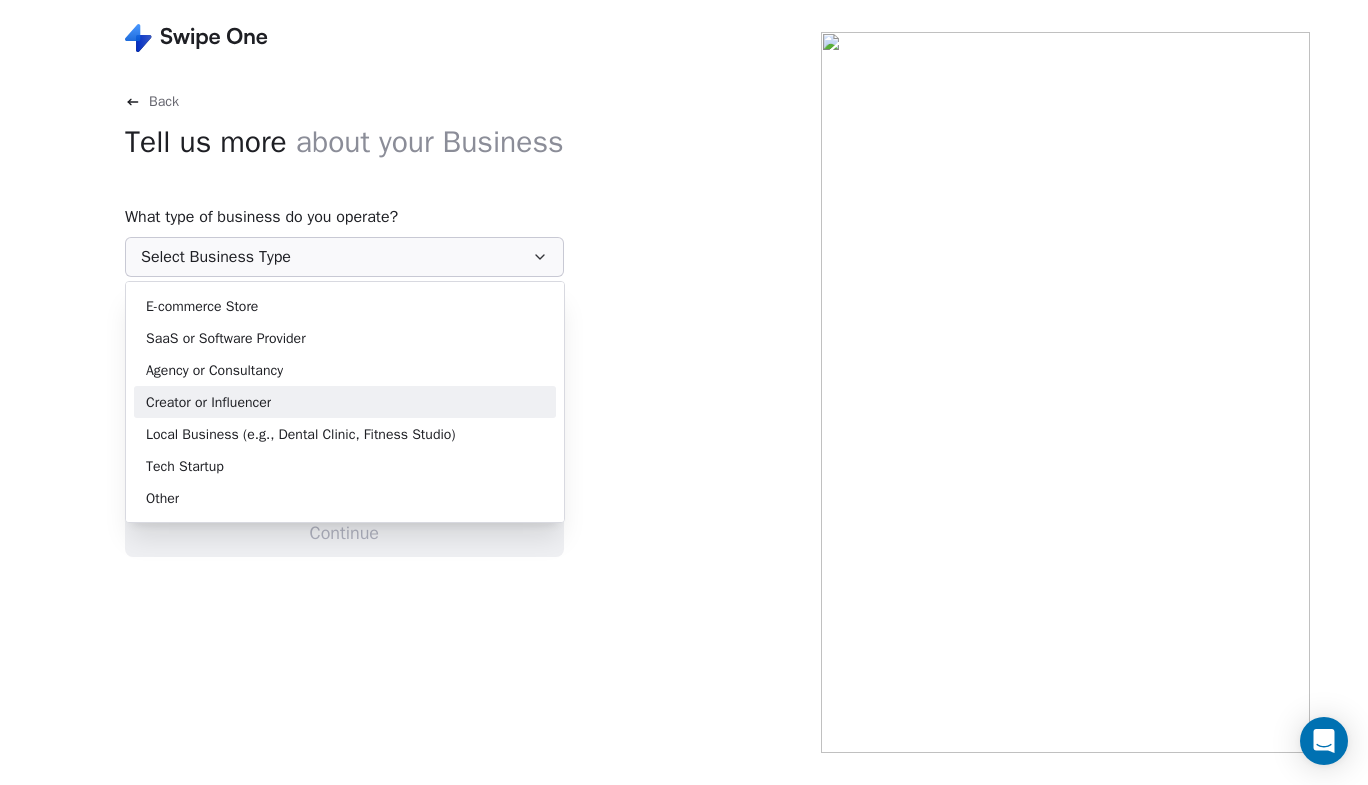 click on "Creator or Influencer" at bounding box center [345, 402] 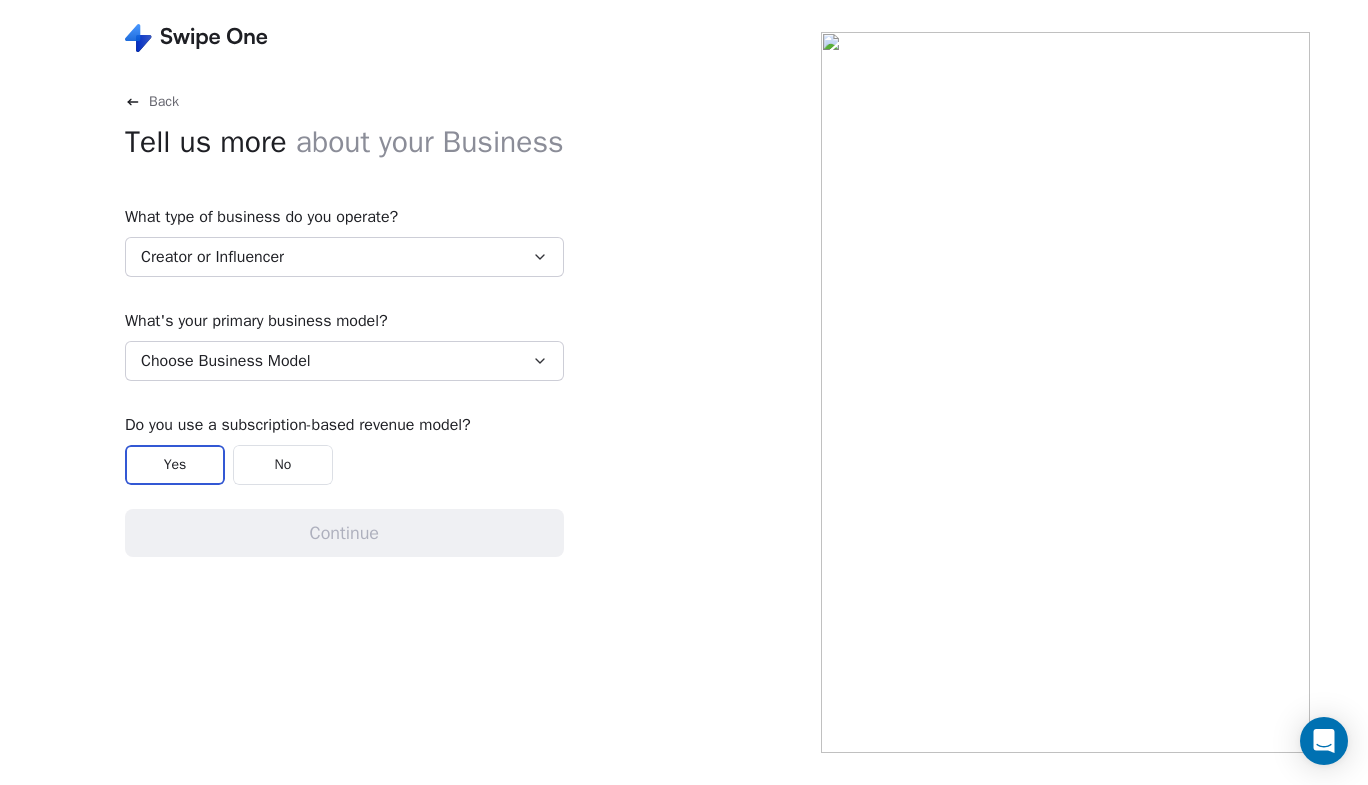 click on "Choose Business Model" at bounding box center (344, 361) 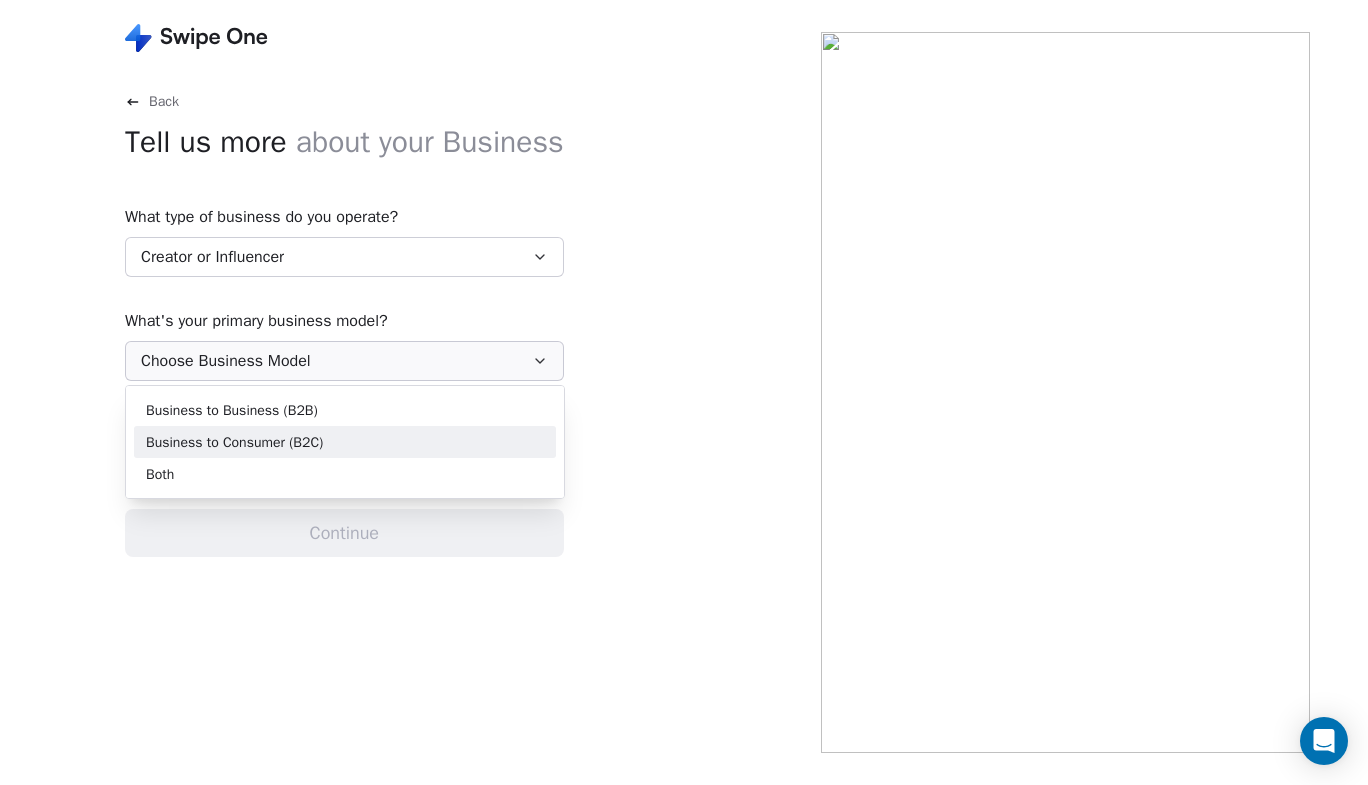 click on "Business to Consumer (B2C)" at bounding box center [234, 442] 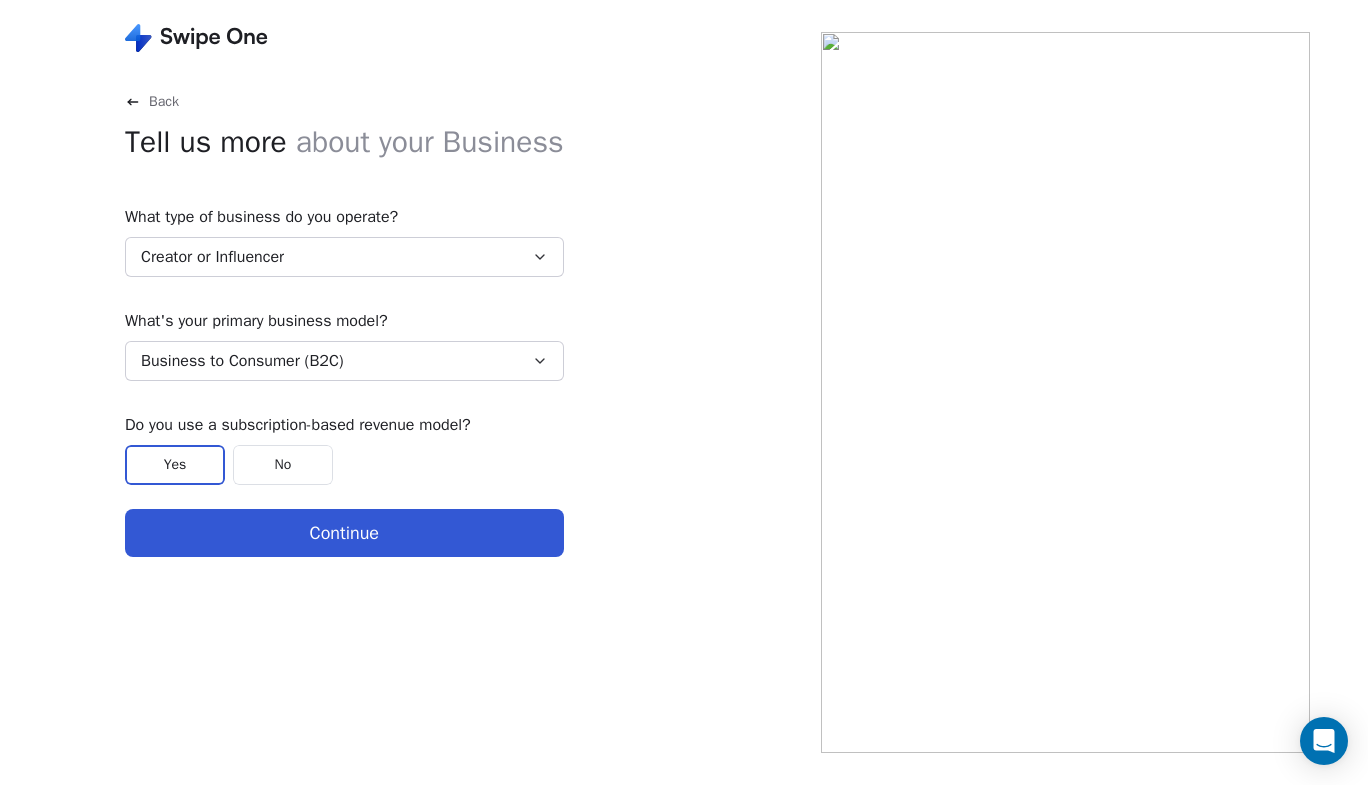 click on "No" at bounding box center (283, 465) 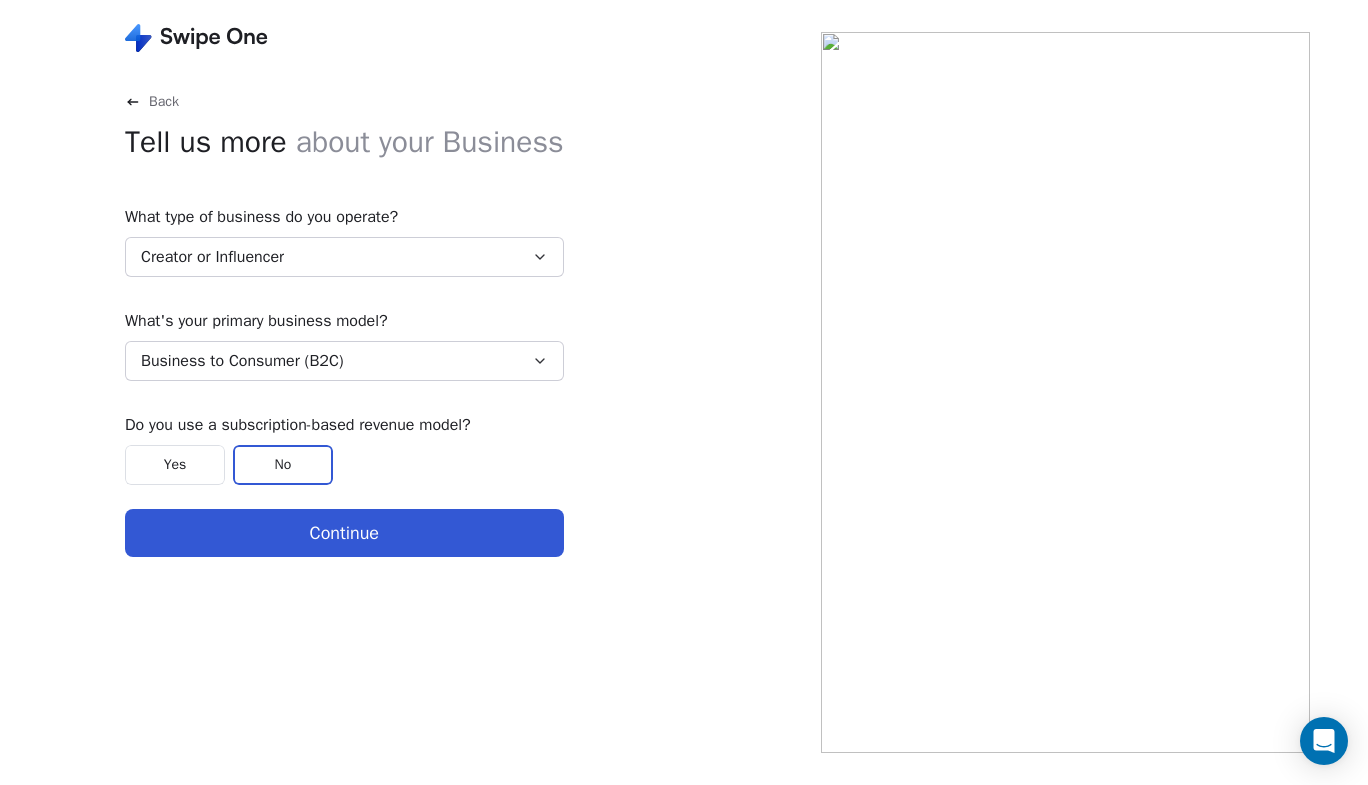 click on "Continue" at bounding box center (344, 533) 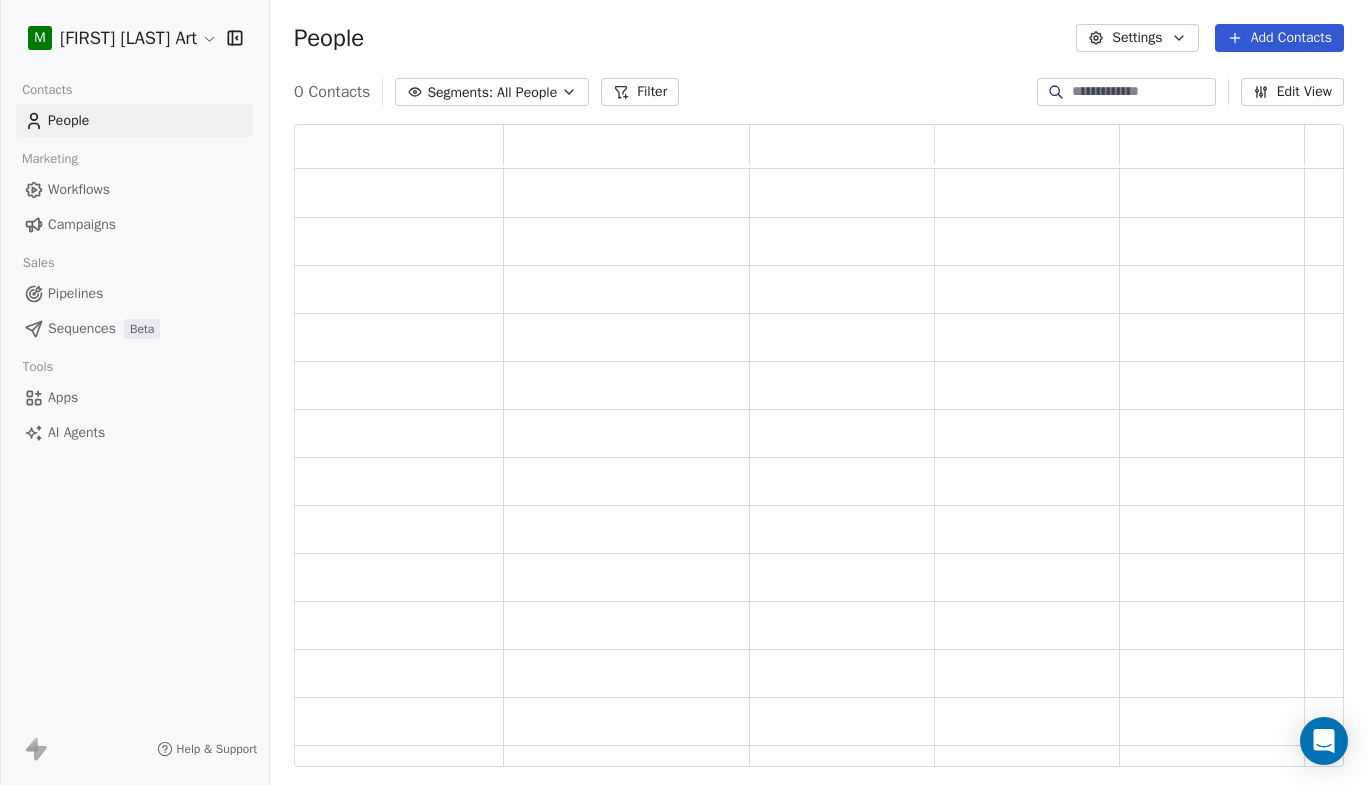 scroll, scrollTop: 16, scrollLeft: 16, axis: both 